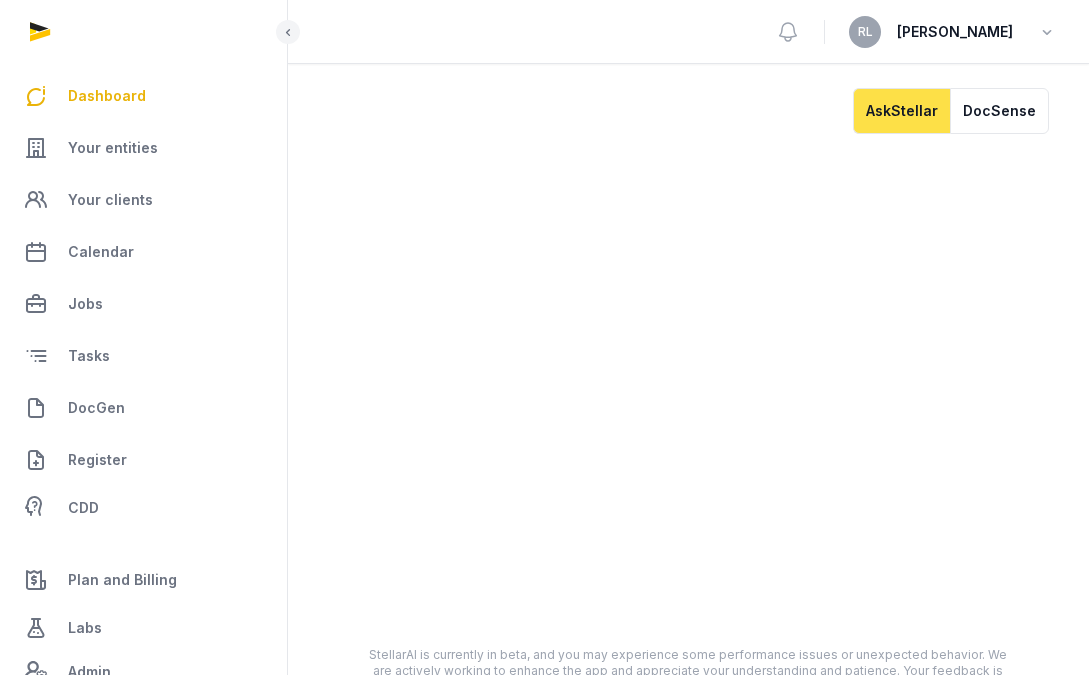 scroll, scrollTop: 0, scrollLeft: 0, axis: both 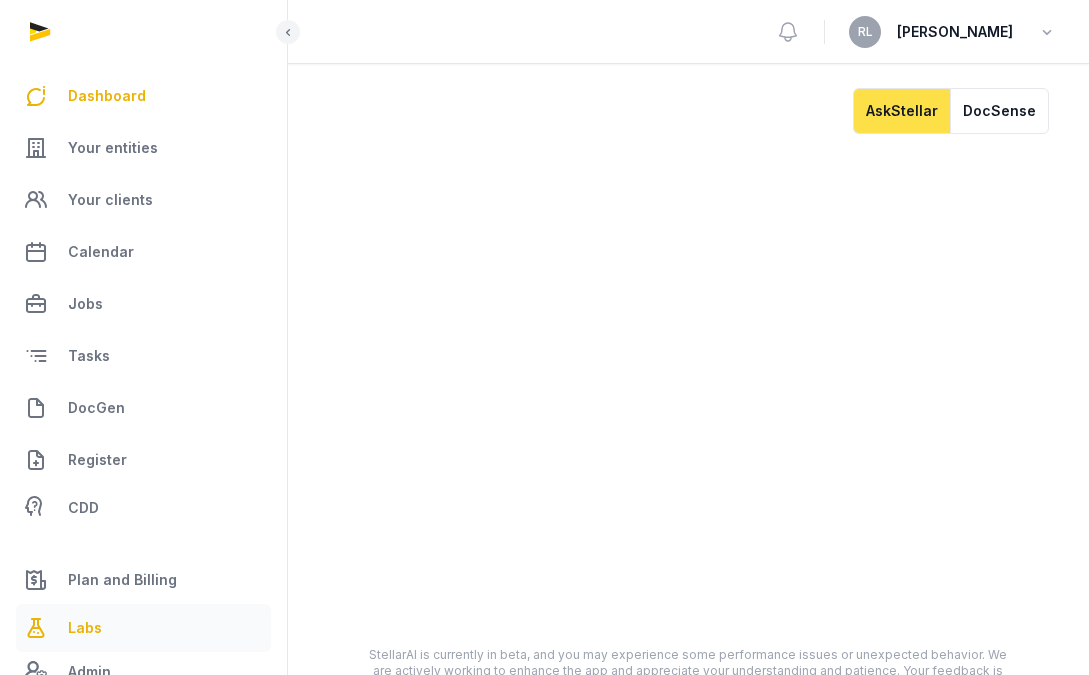 click on "Labs" at bounding box center [143, 628] 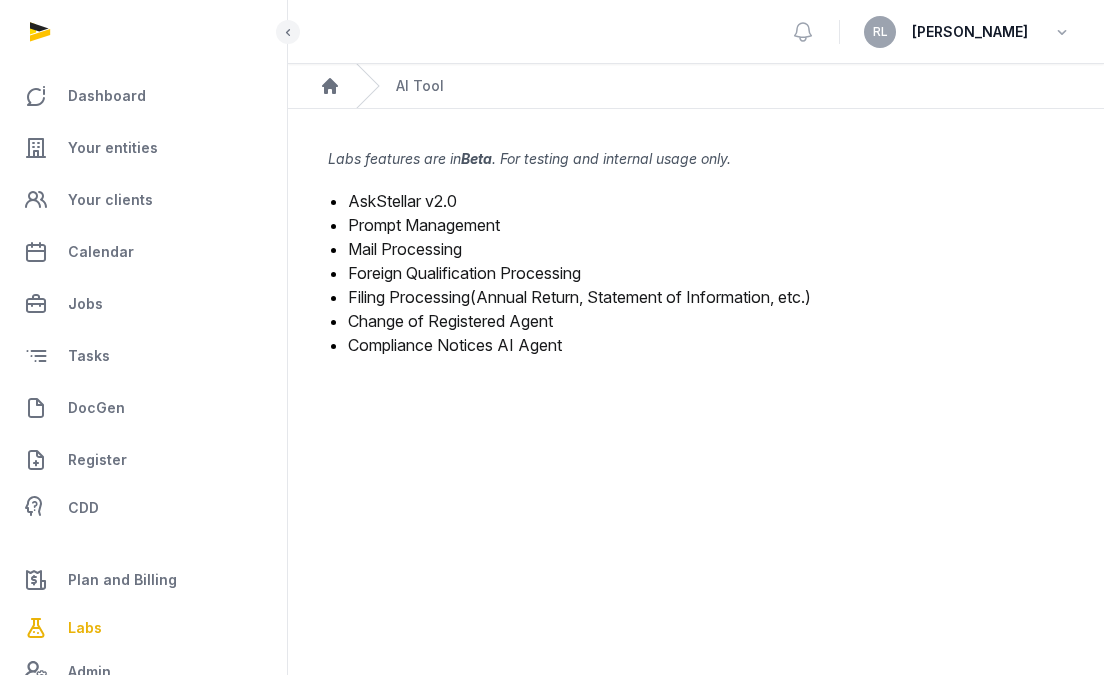 click on "Mail Processing" at bounding box center (405, 249) 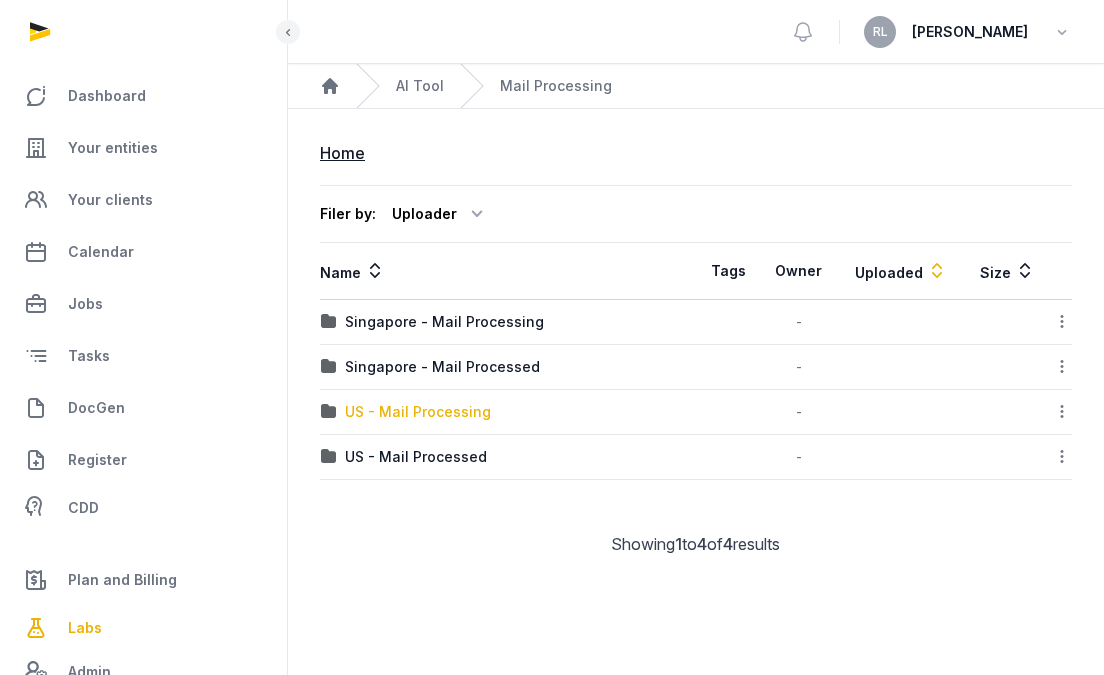 click on "US - Mail Processing" at bounding box center (418, 412) 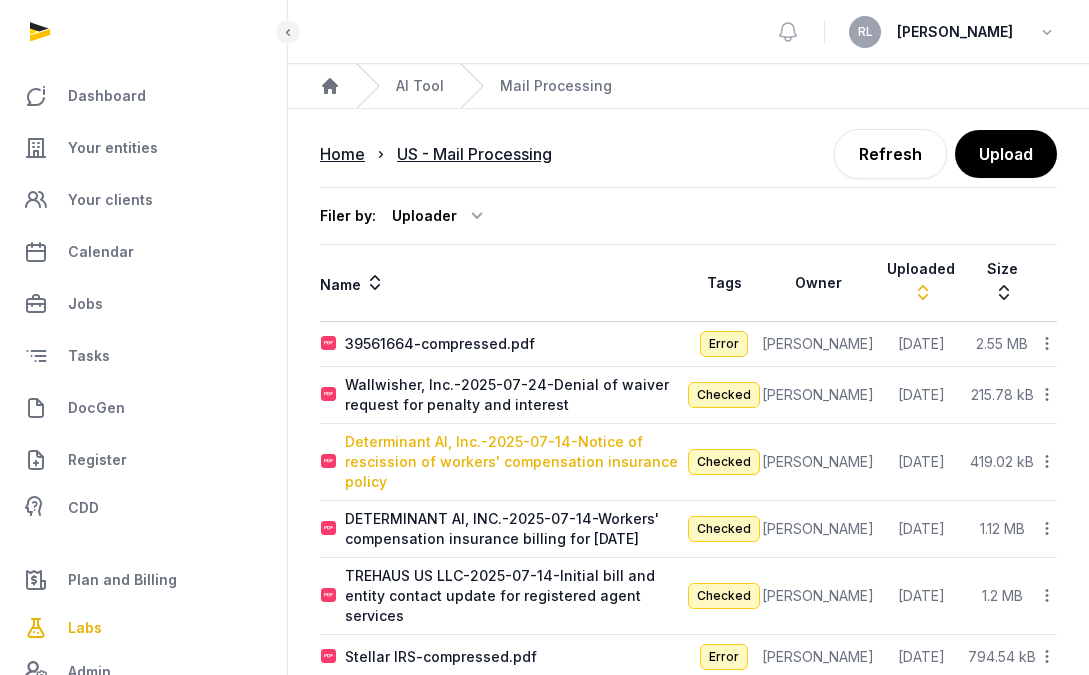 scroll, scrollTop: 240, scrollLeft: 0, axis: vertical 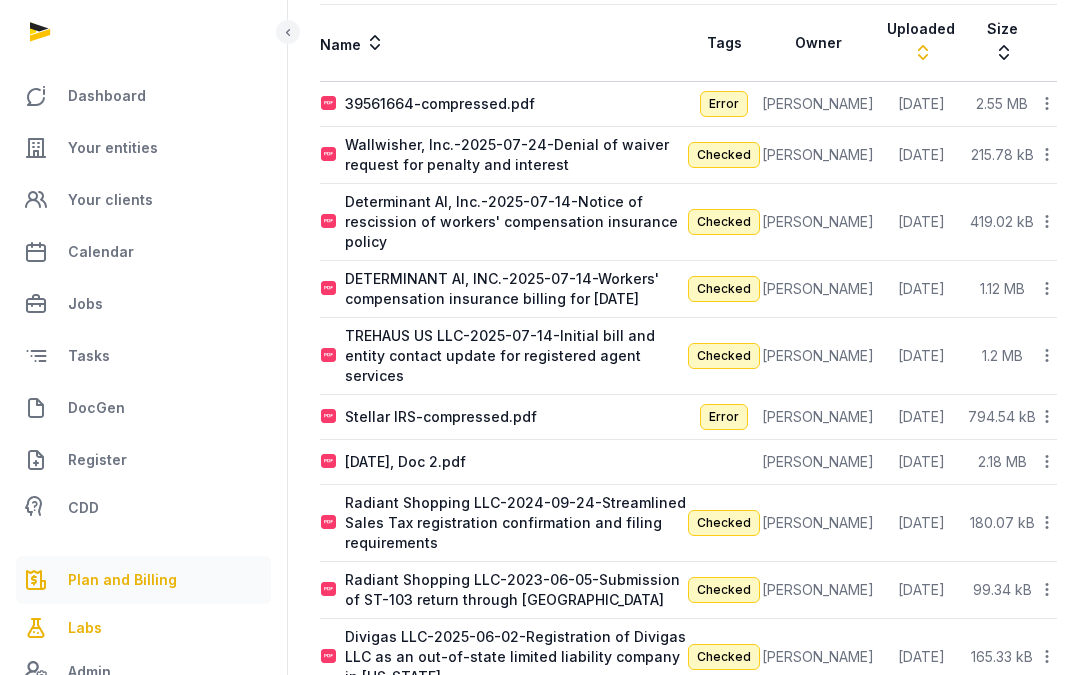 click on "Plan and Billing" at bounding box center (122, 580) 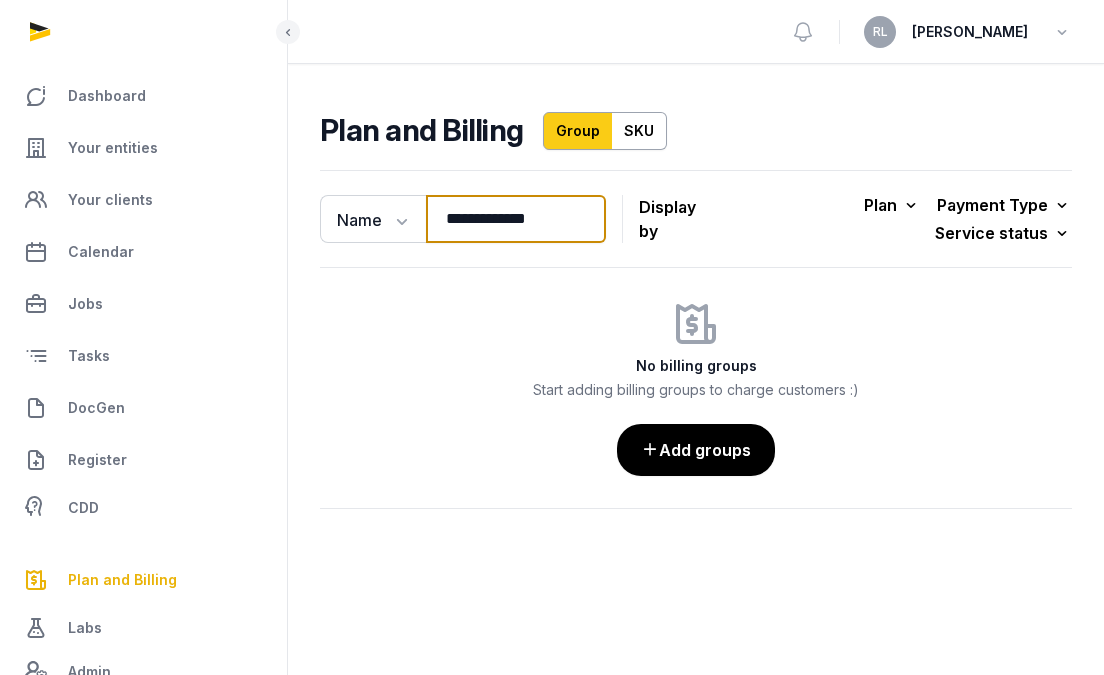 click on "**********" at bounding box center (516, 219) 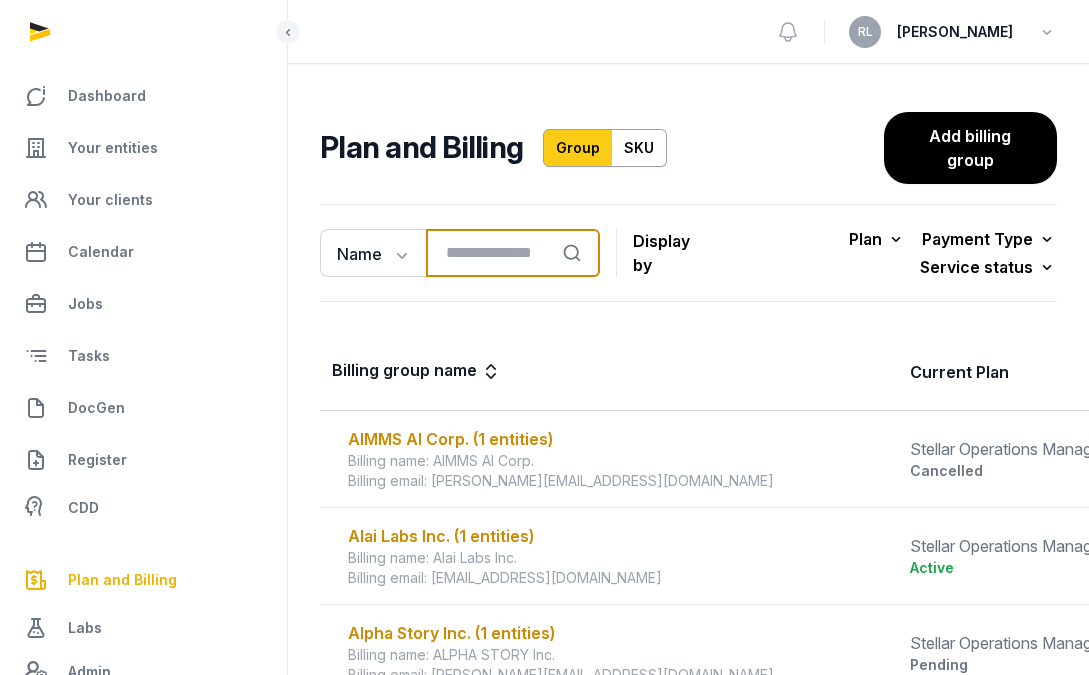 paste on "**********" 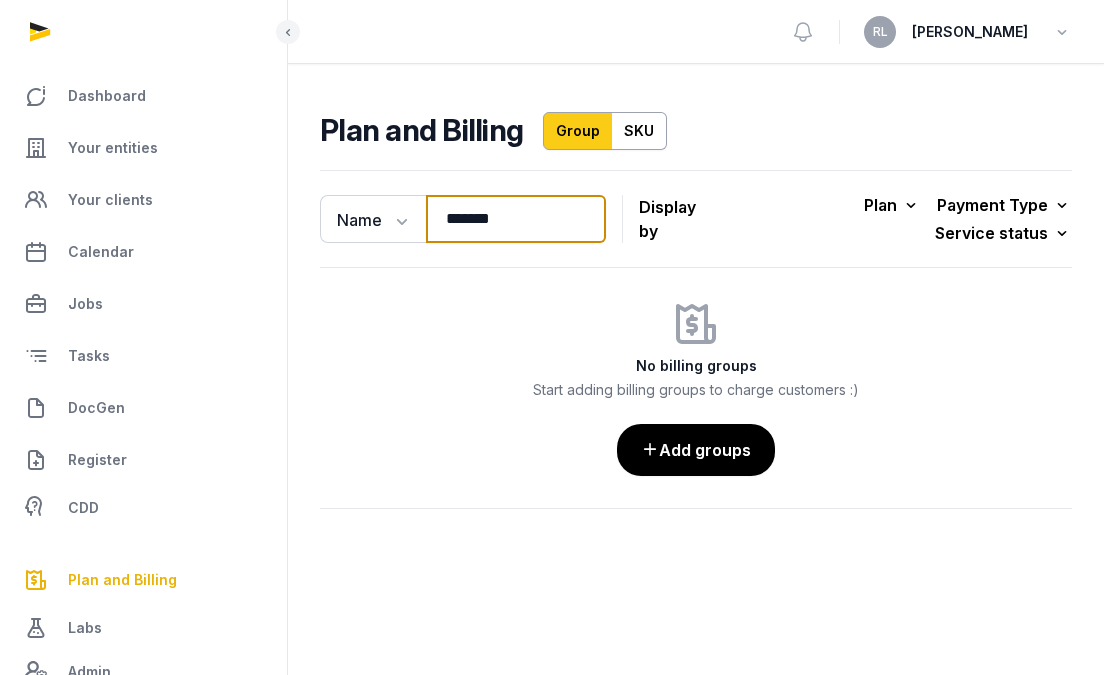 type on "********" 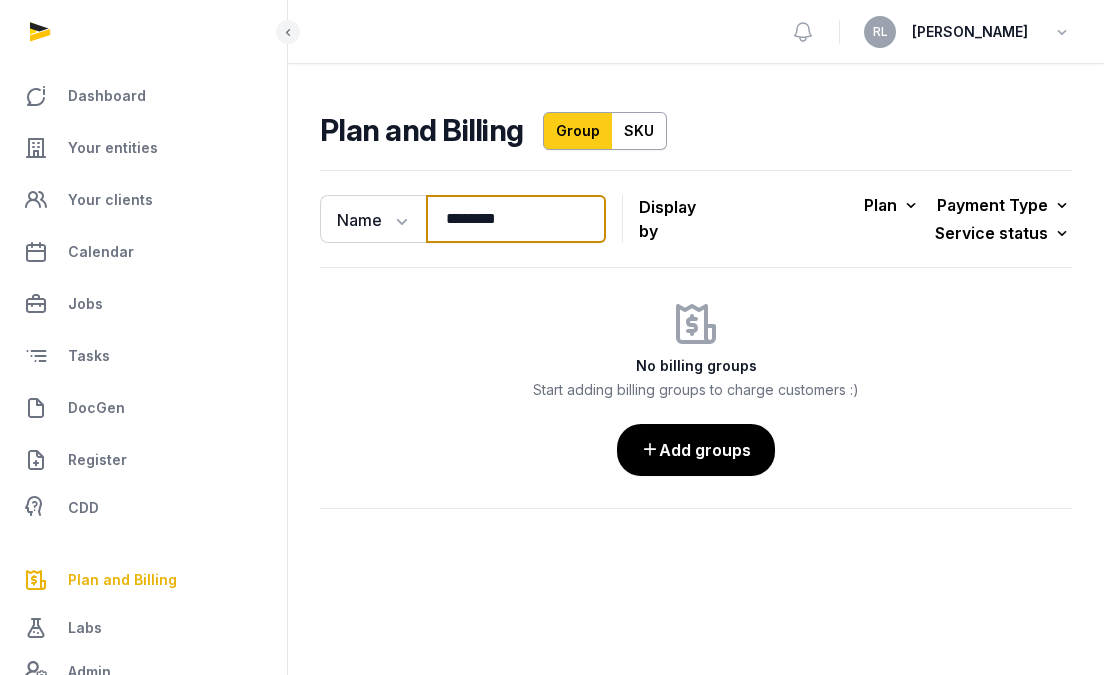 click on "********" at bounding box center (516, 219) 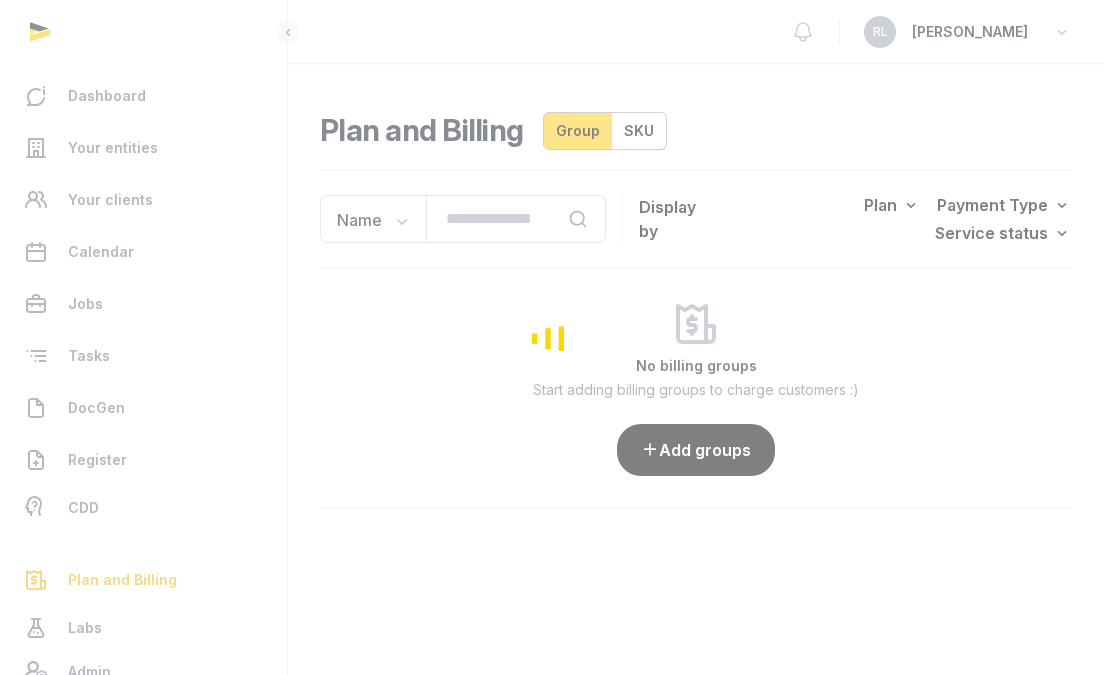 click at bounding box center [552, 337] 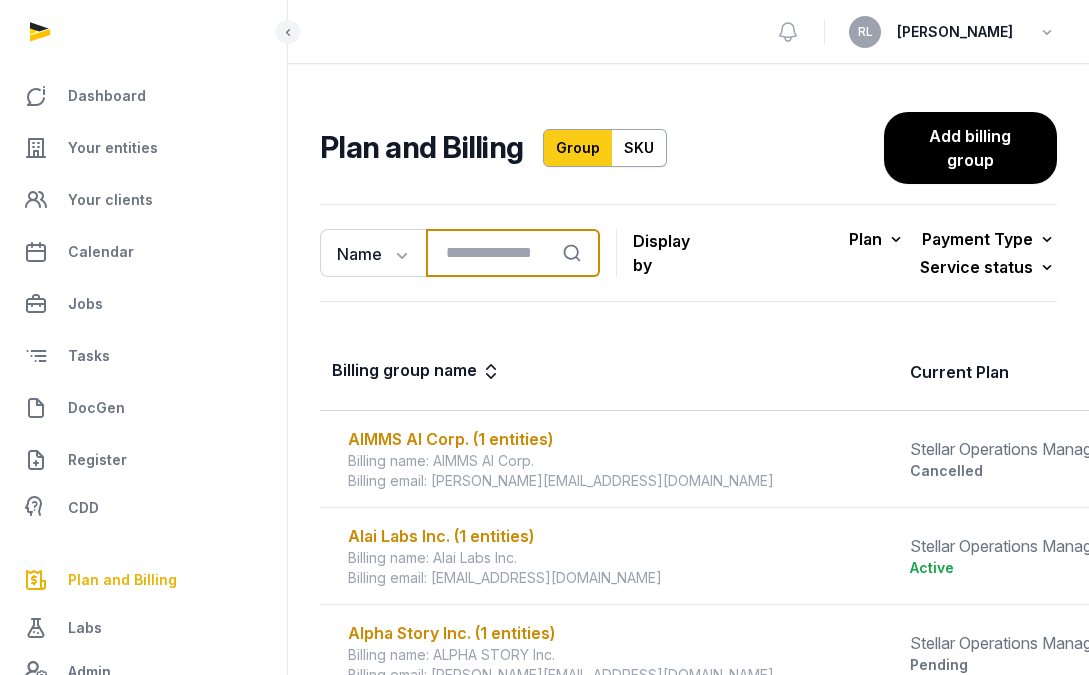 click at bounding box center [513, 253] 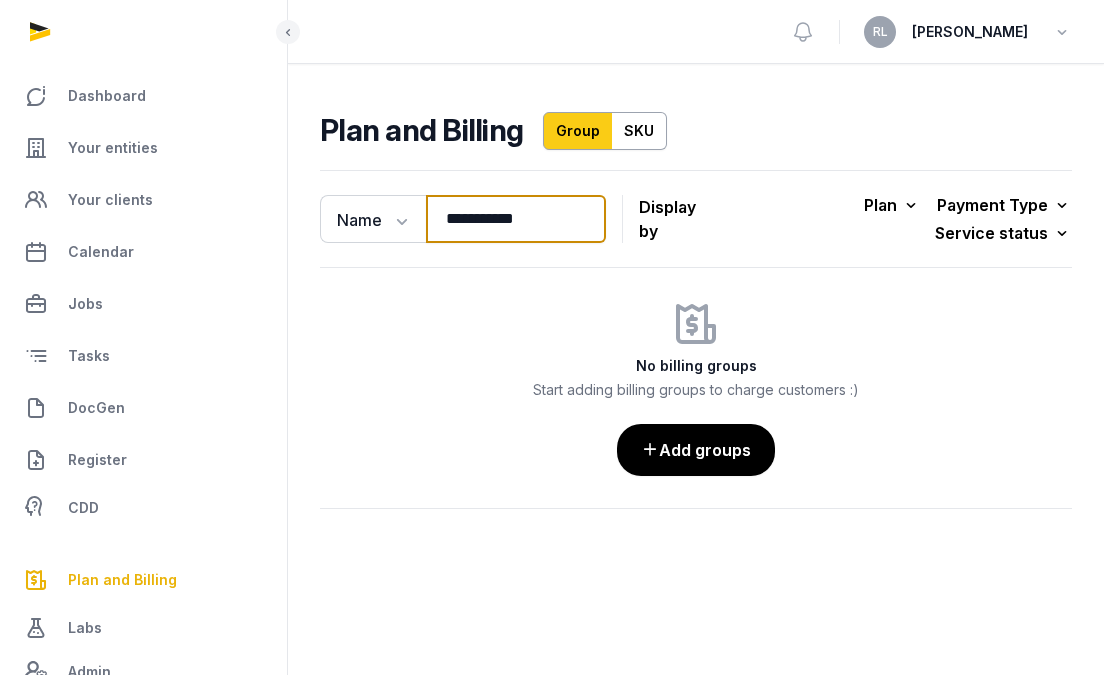 click on "**********" at bounding box center (516, 219) 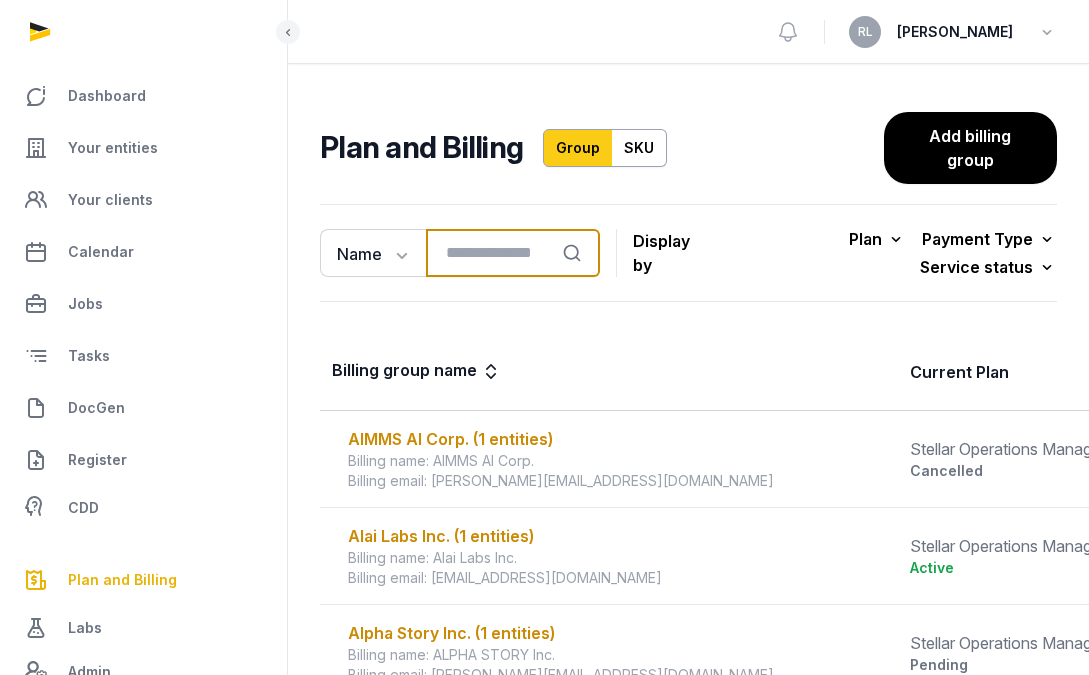 paste on "**********" 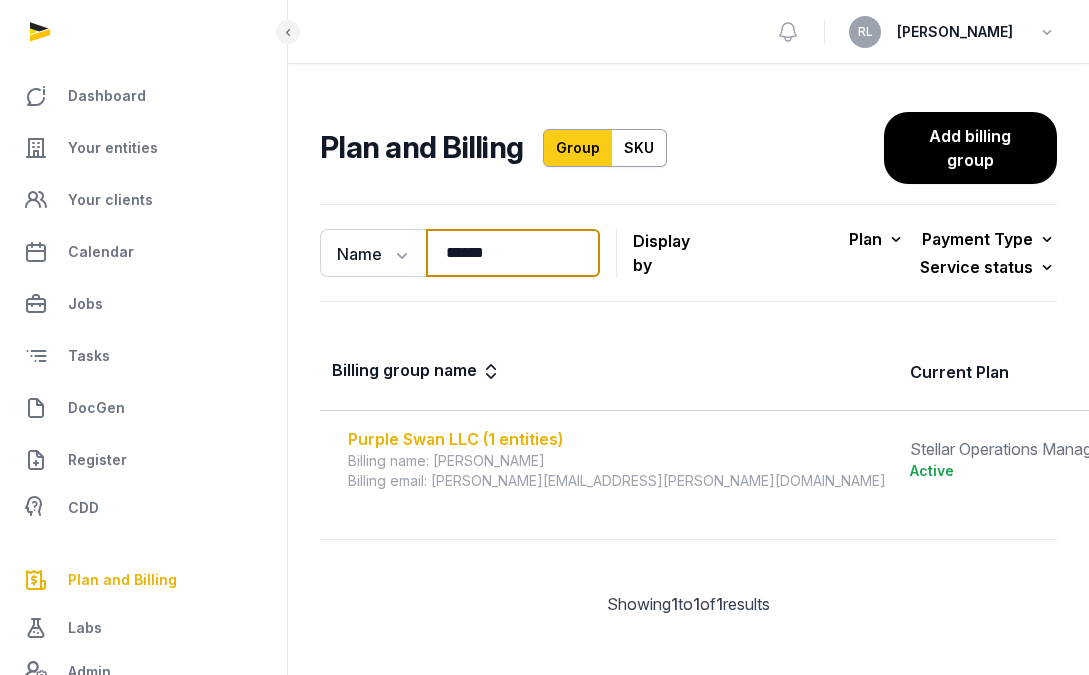 type on "******" 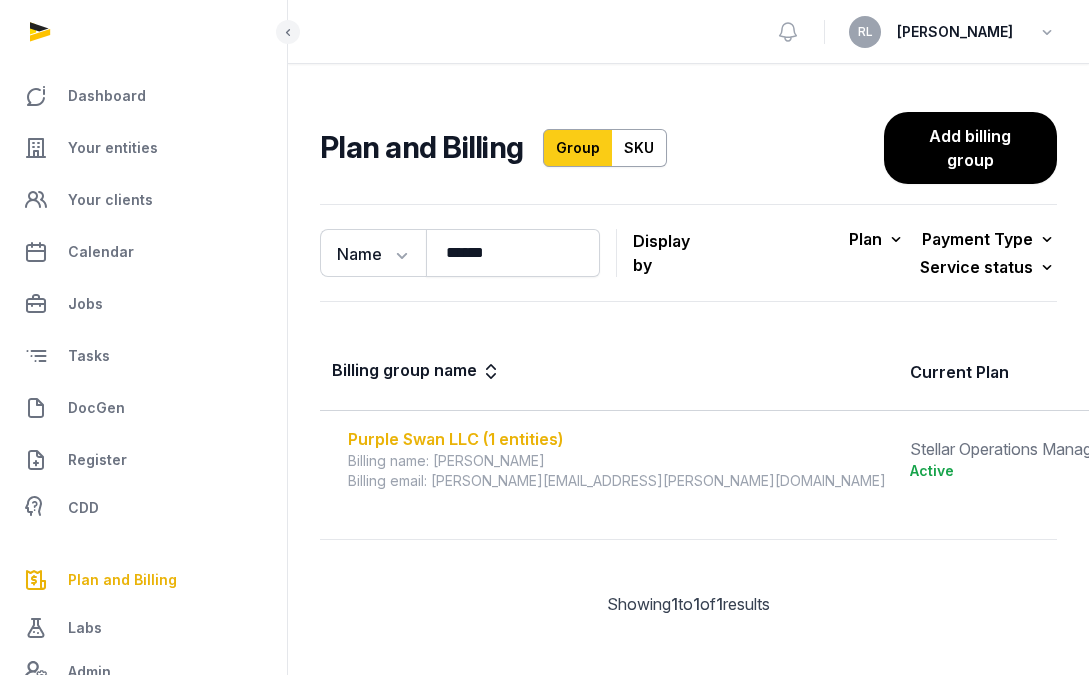 click on "Purple Swan LLC (1 entities)" at bounding box center [617, 439] 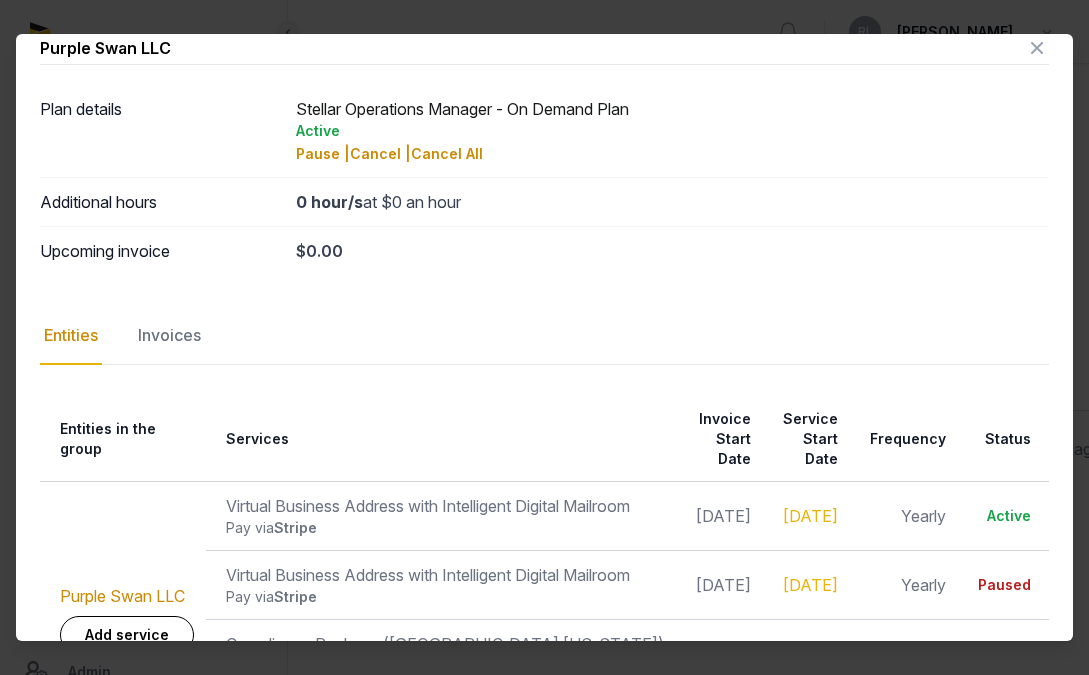 scroll, scrollTop: 160, scrollLeft: 0, axis: vertical 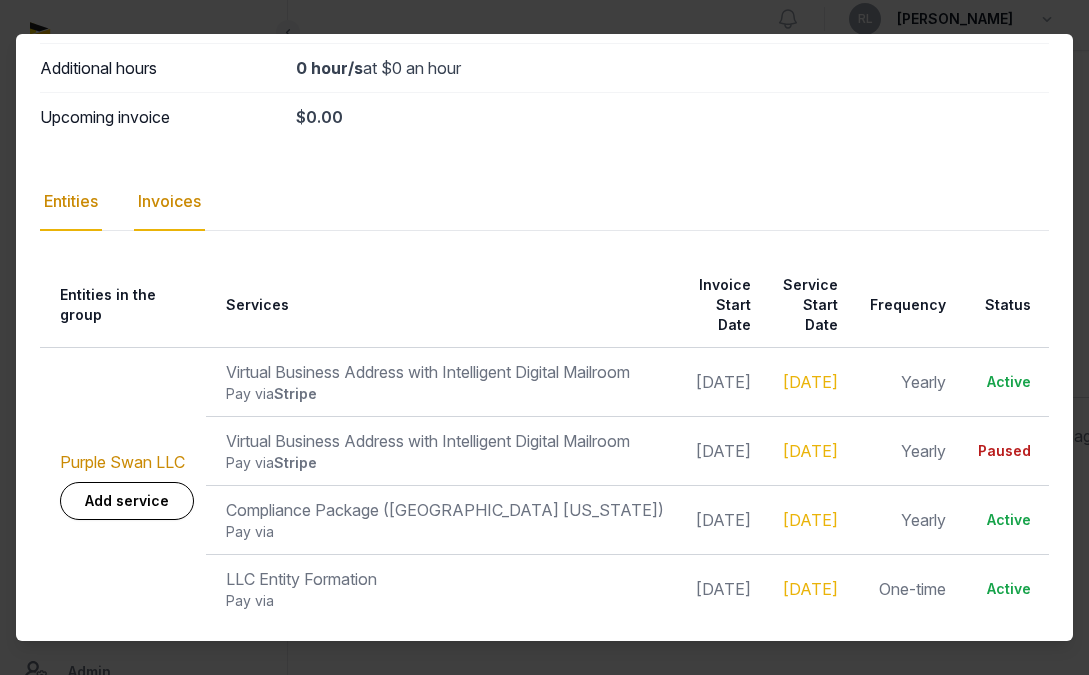 click on "Invoices" at bounding box center (169, 202) 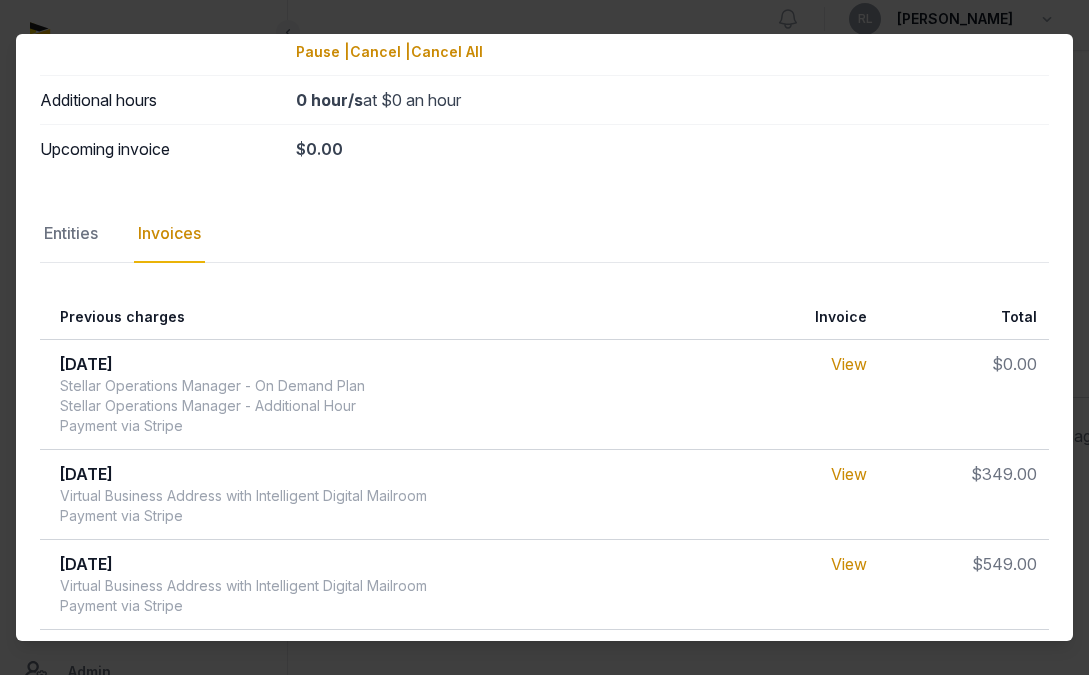 scroll, scrollTop: 229, scrollLeft: 0, axis: vertical 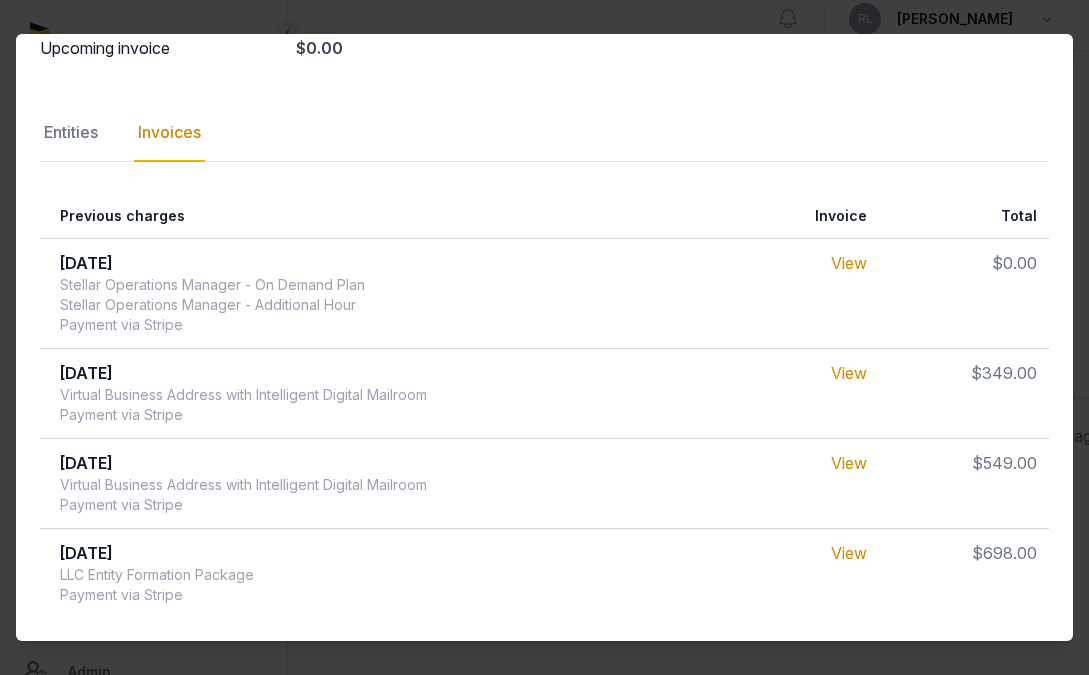click at bounding box center [544, 337] 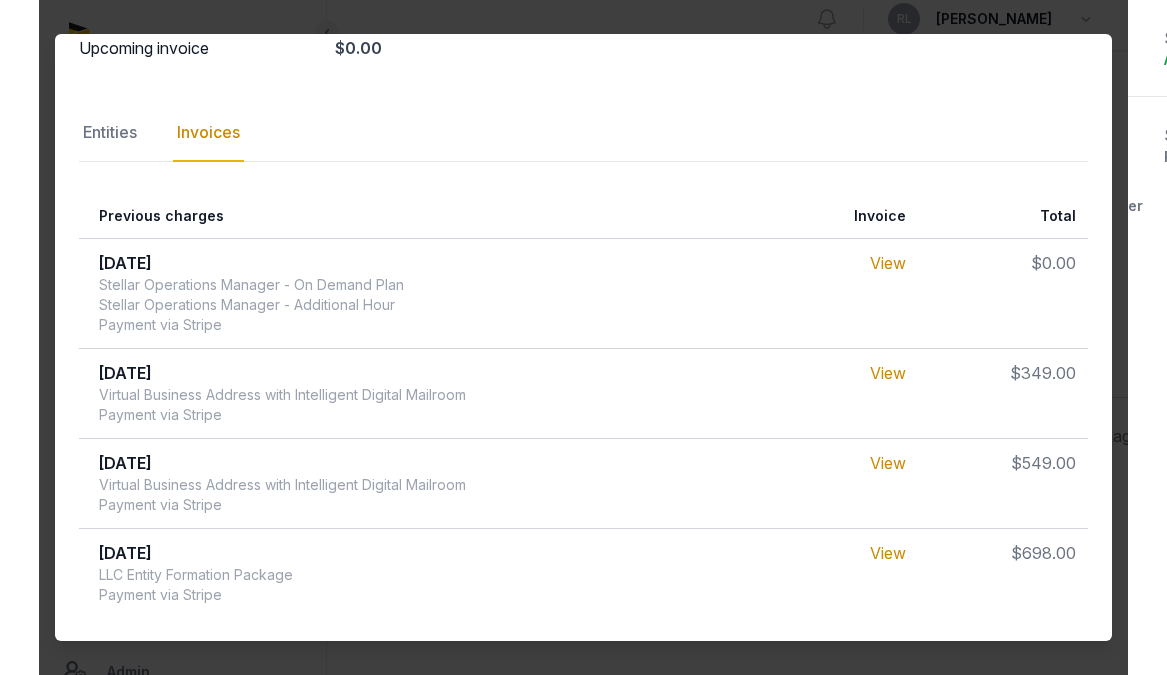 scroll, scrollTop: 0, scrollLeft: 0, axis: both 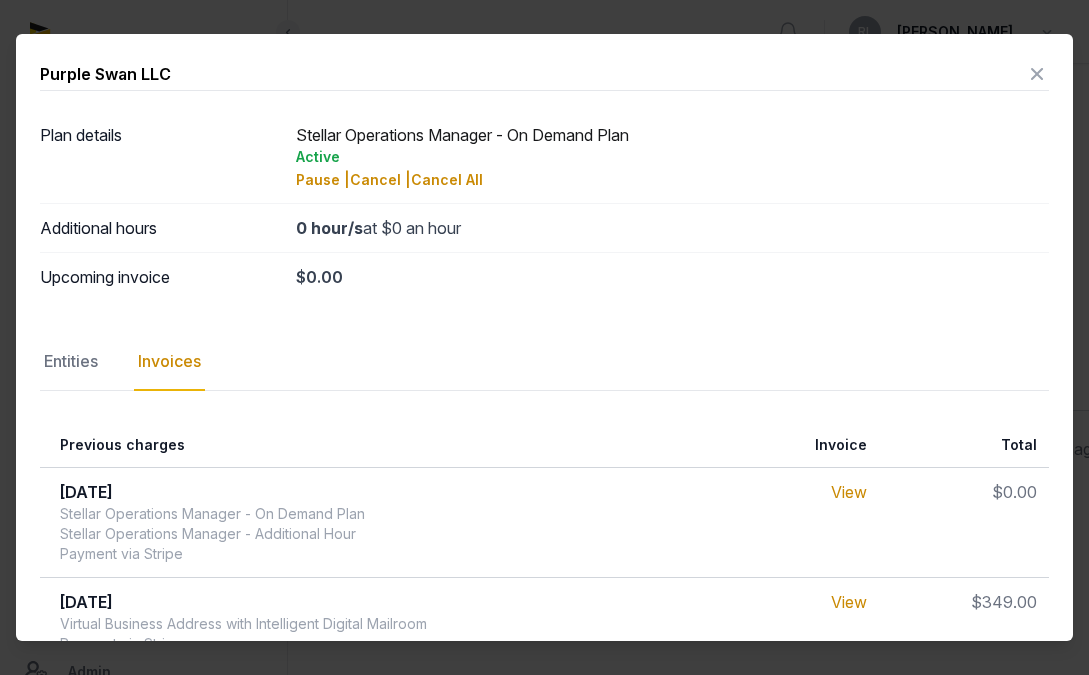 click at bounding box center [1037, 74] 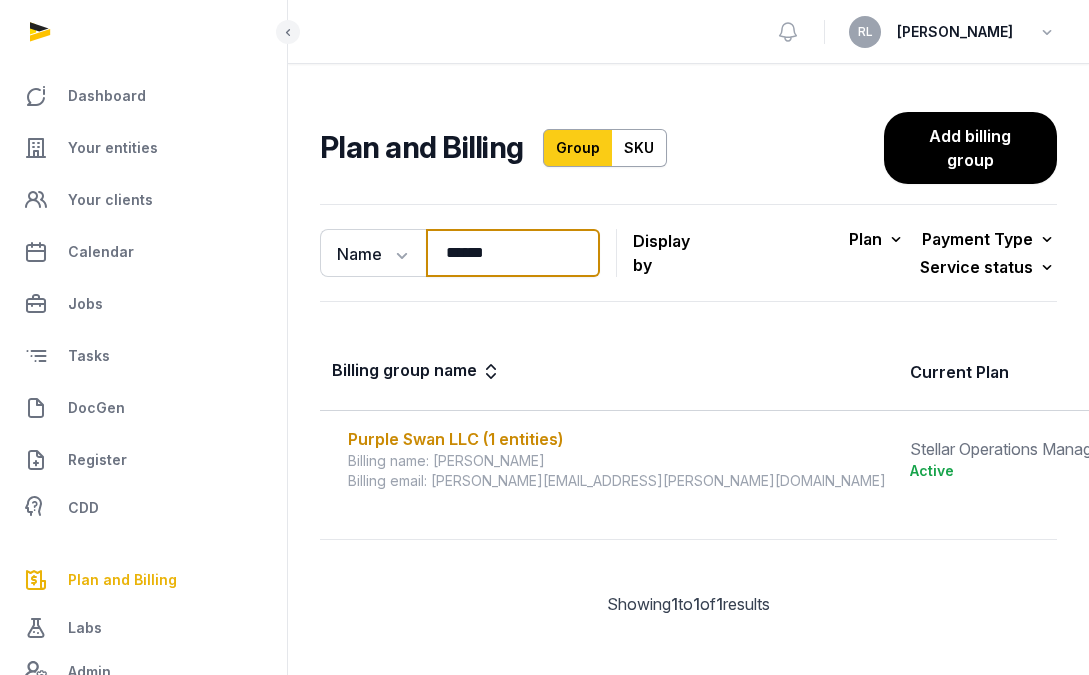 click on "******" at bounding box center [513, 253] 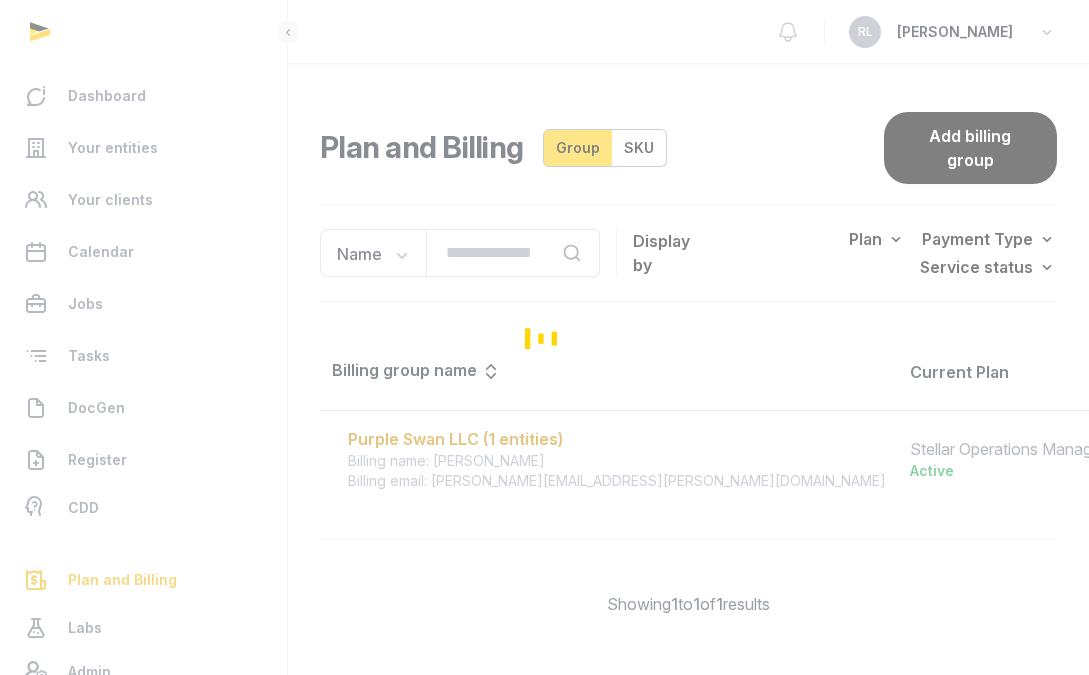 click at bounding box center (544, 337) 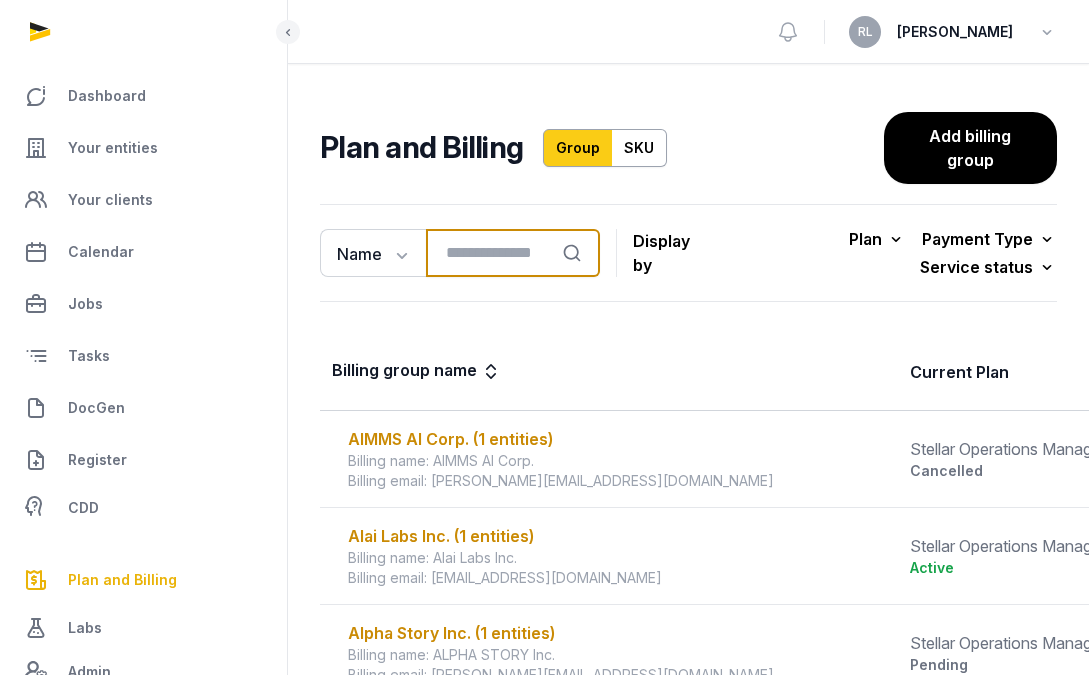 click at bounding box center [513, 253] 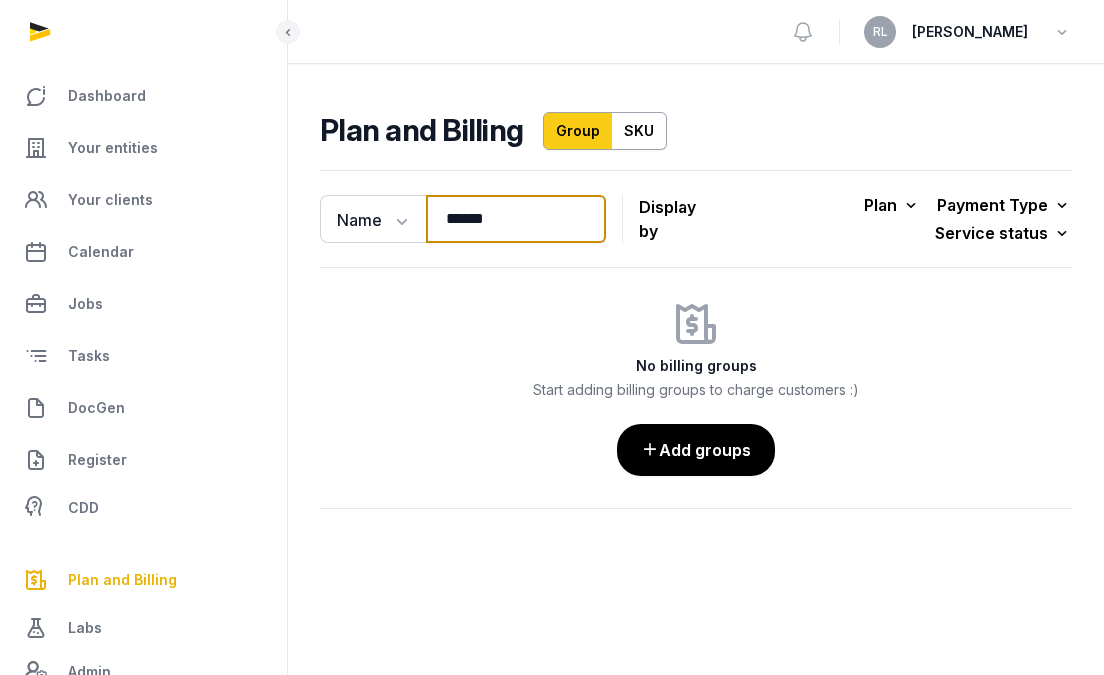 click on "******" at bounding box center [516, 219] 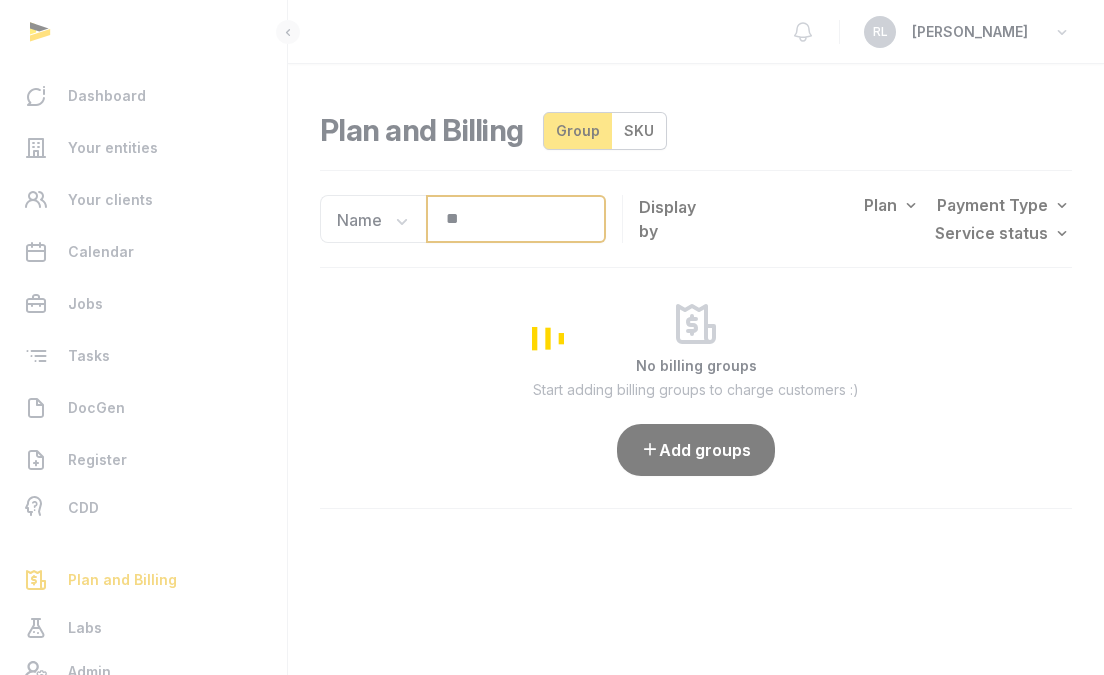 type on "*" 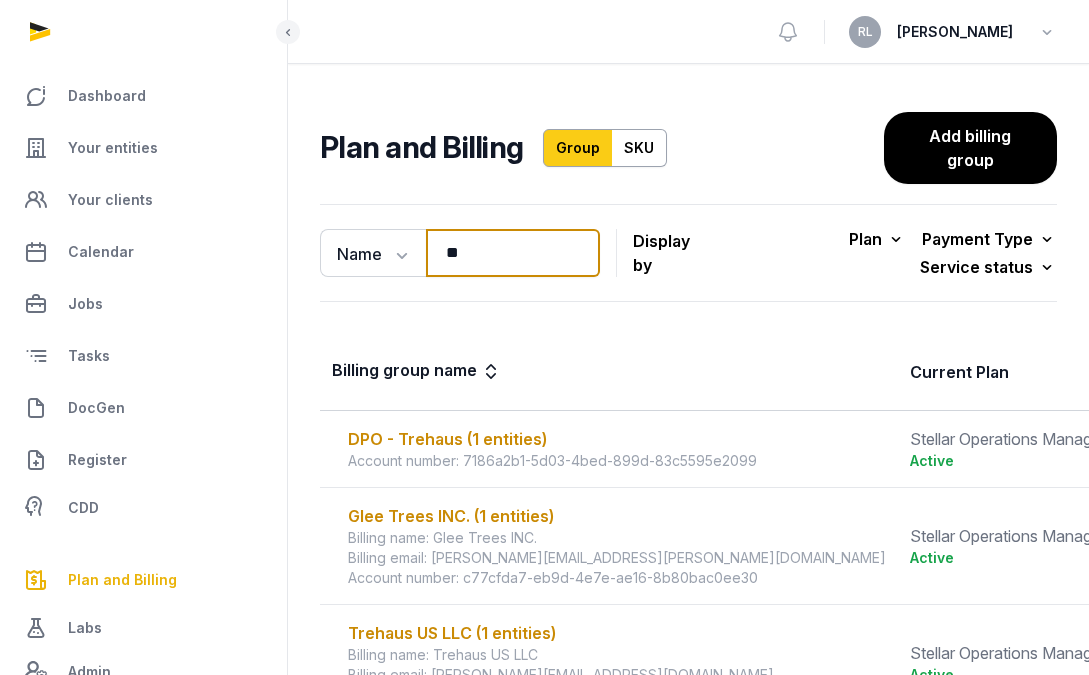 type on "*" 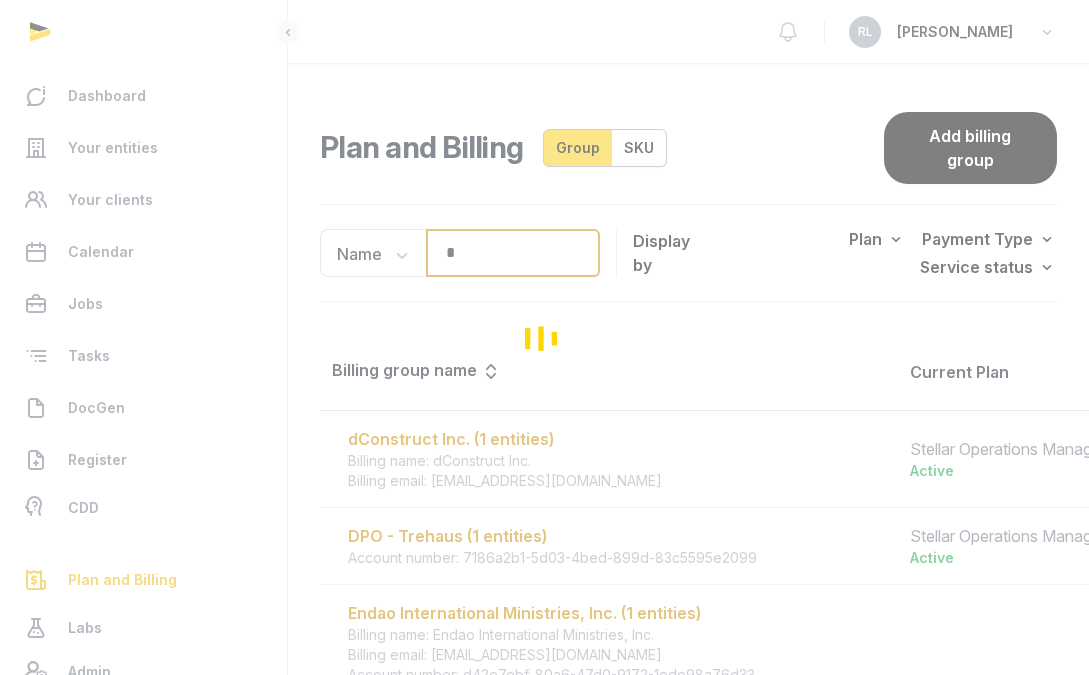 type 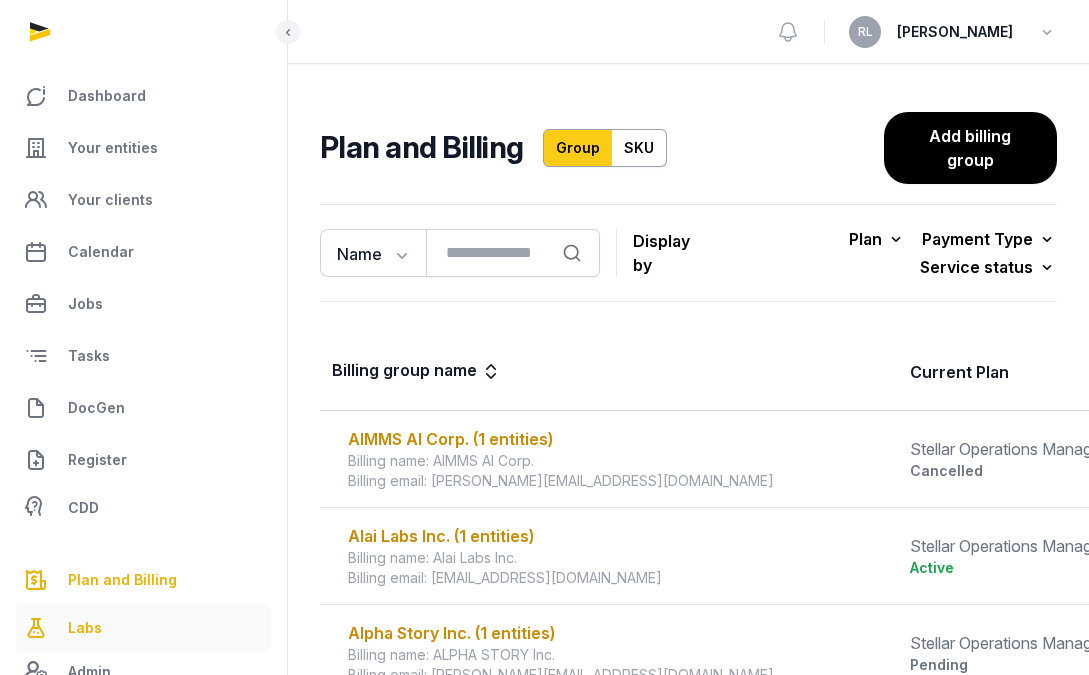 click on "Labs" at bounding box center (143, 628) 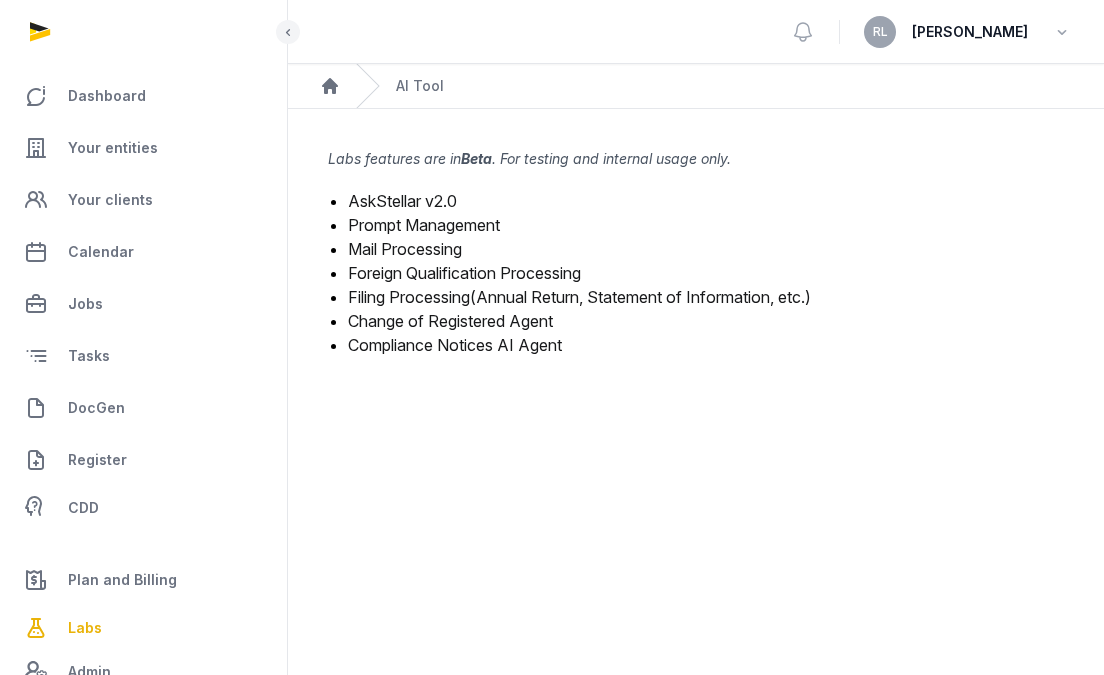 click on "Mail Processing" at bounding box center (405, 249) 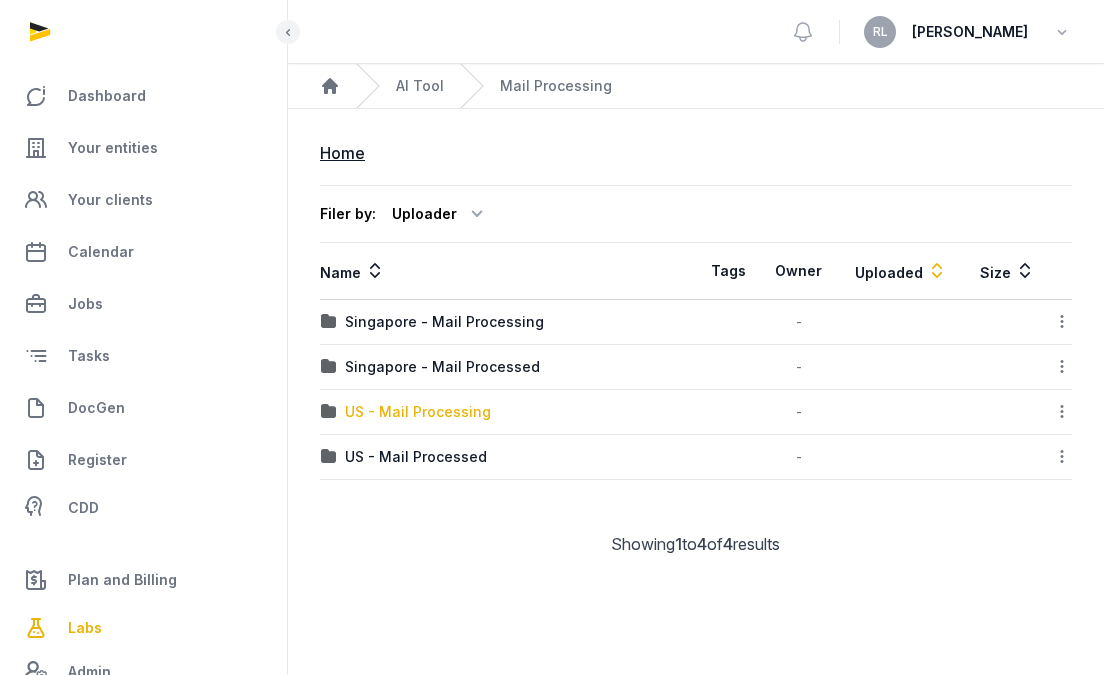 click on "US - Mail Processing" at bounding box center [418, 412] 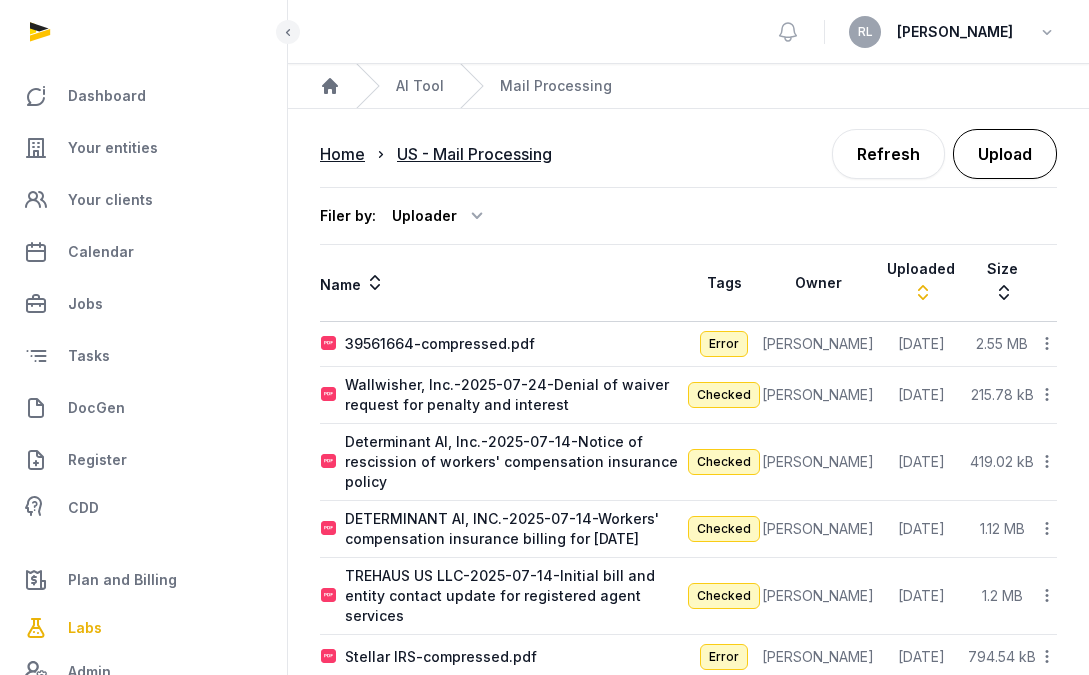 click on "Upload" at bounding box center [1005, 154] 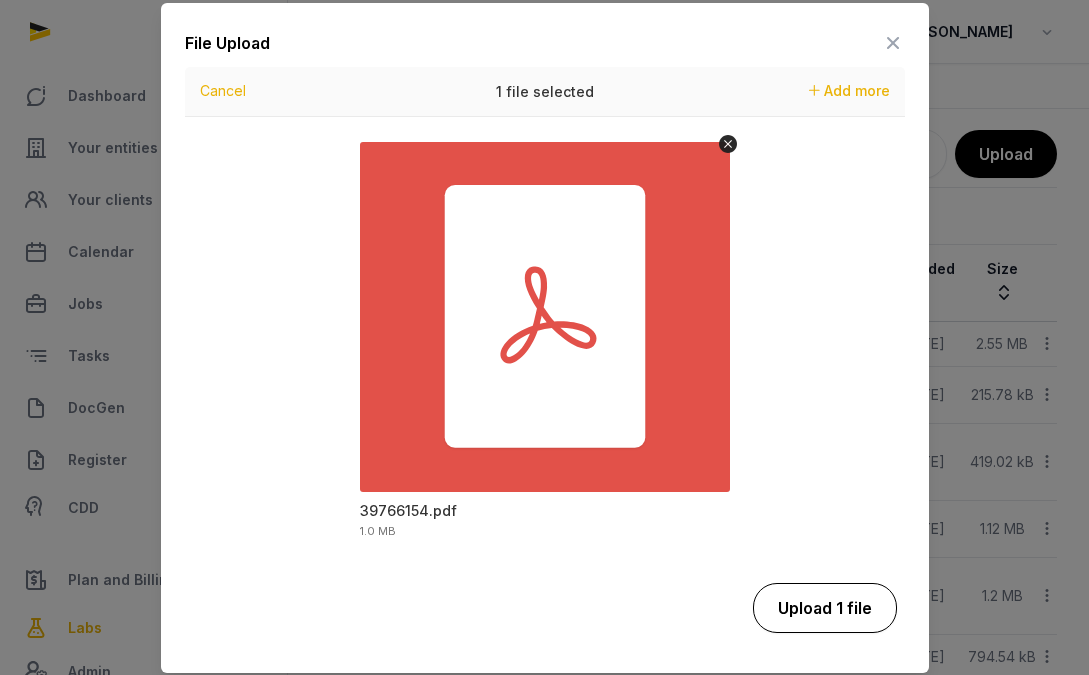 click on "Upload 1 file" at bounding box center (825, 608) 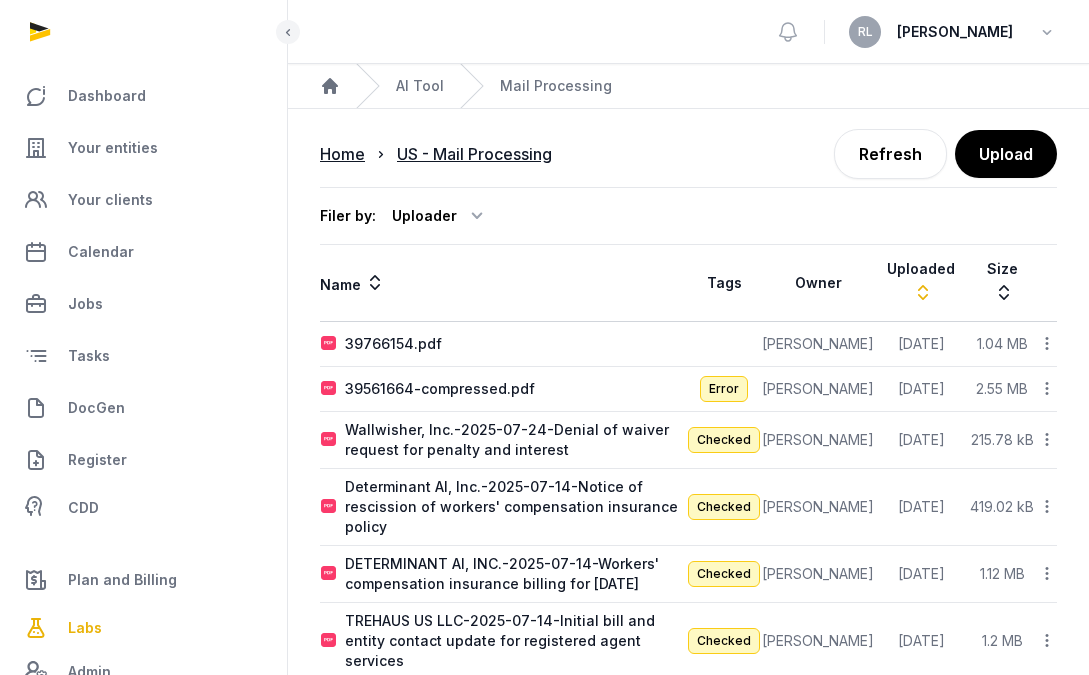 click 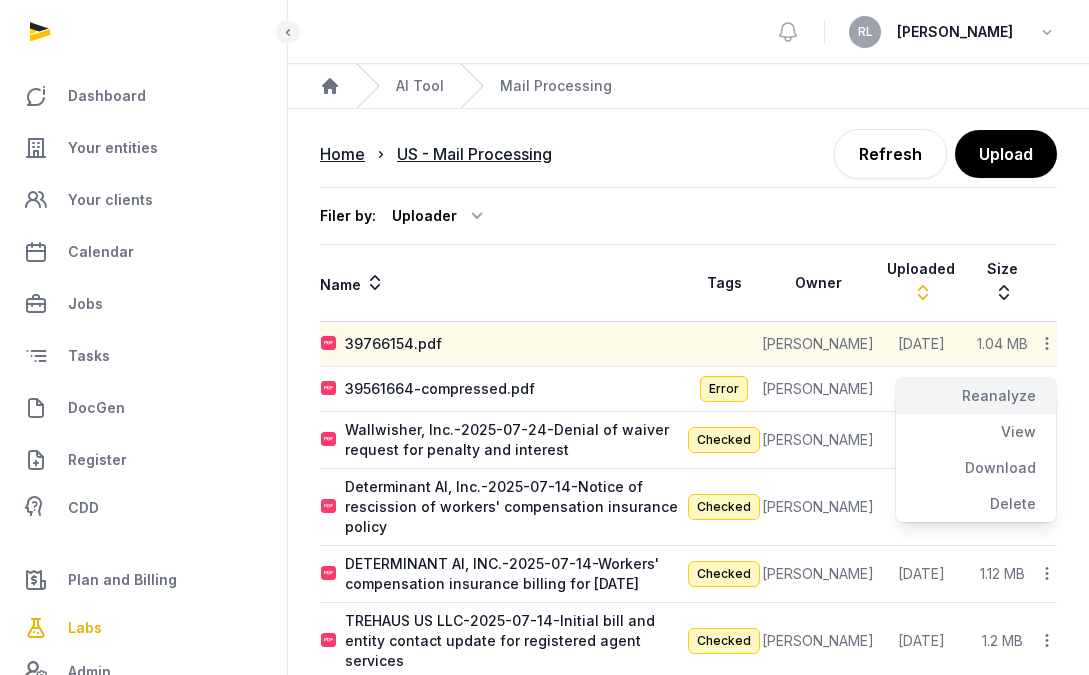 click on "Reanalyze" 